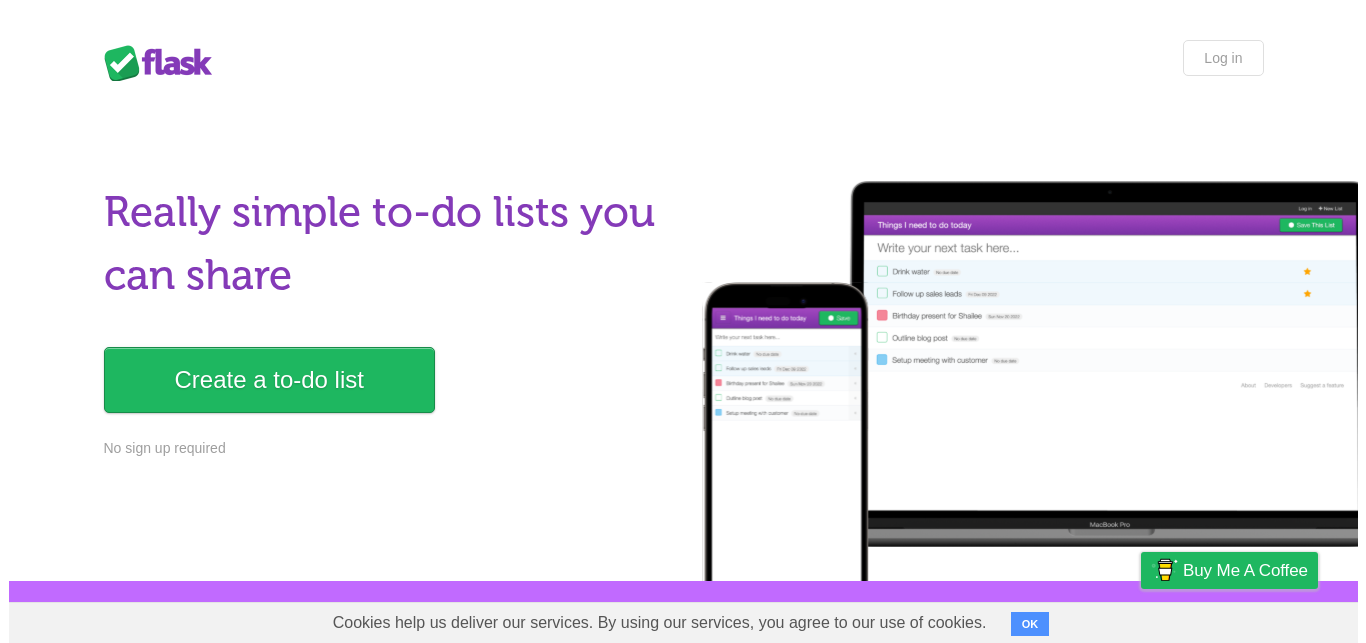 scroll, scrollTop: 0, scrollLeft: 0, axis: both 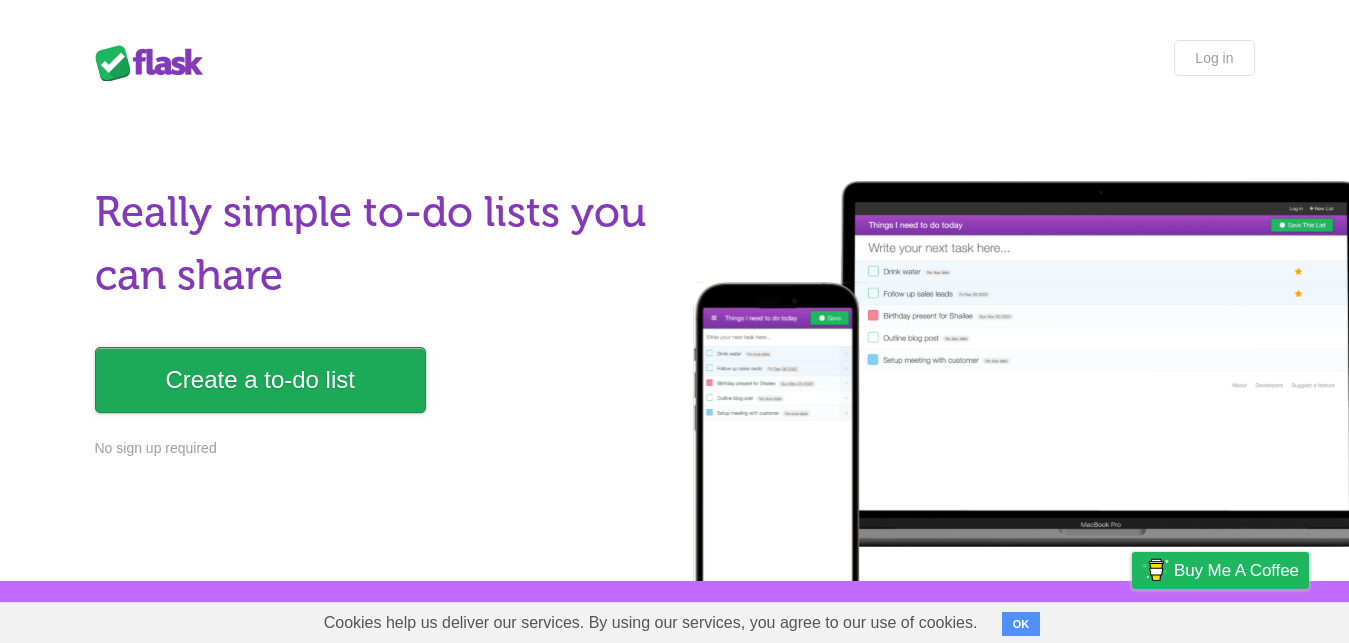 click on "Create a to-do list" at bounding box center (260, 380) 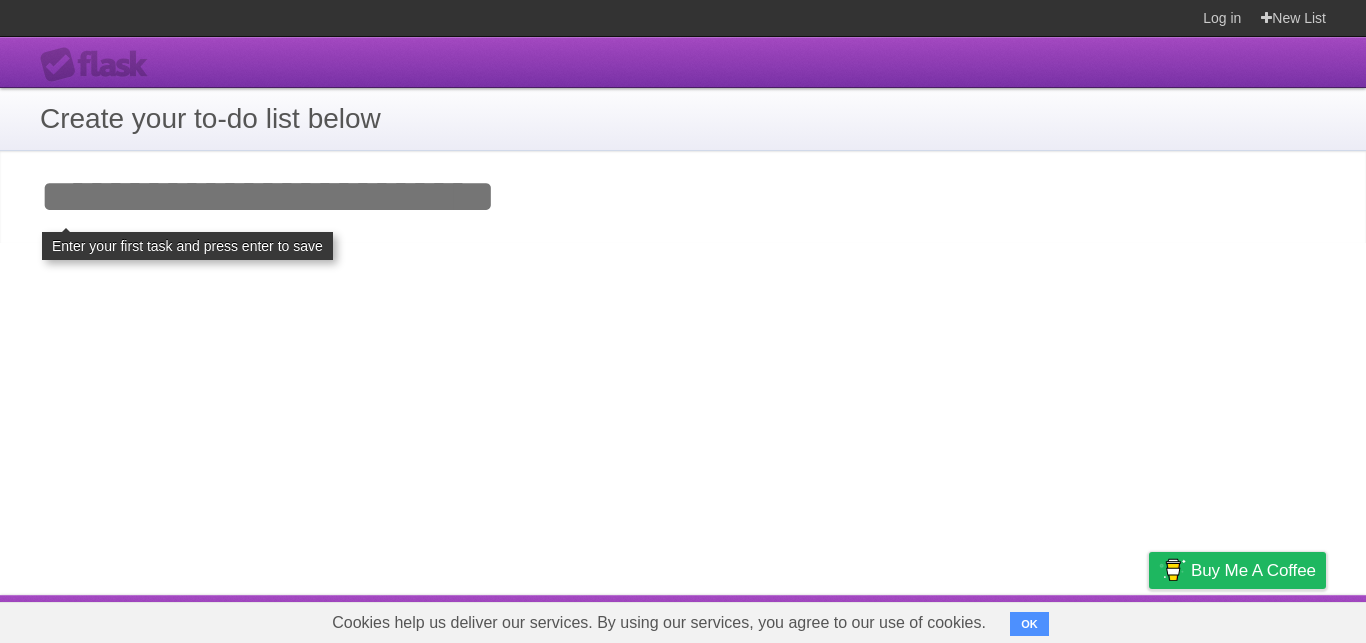 click on "Add your first task" at bounding box center (683, 197) 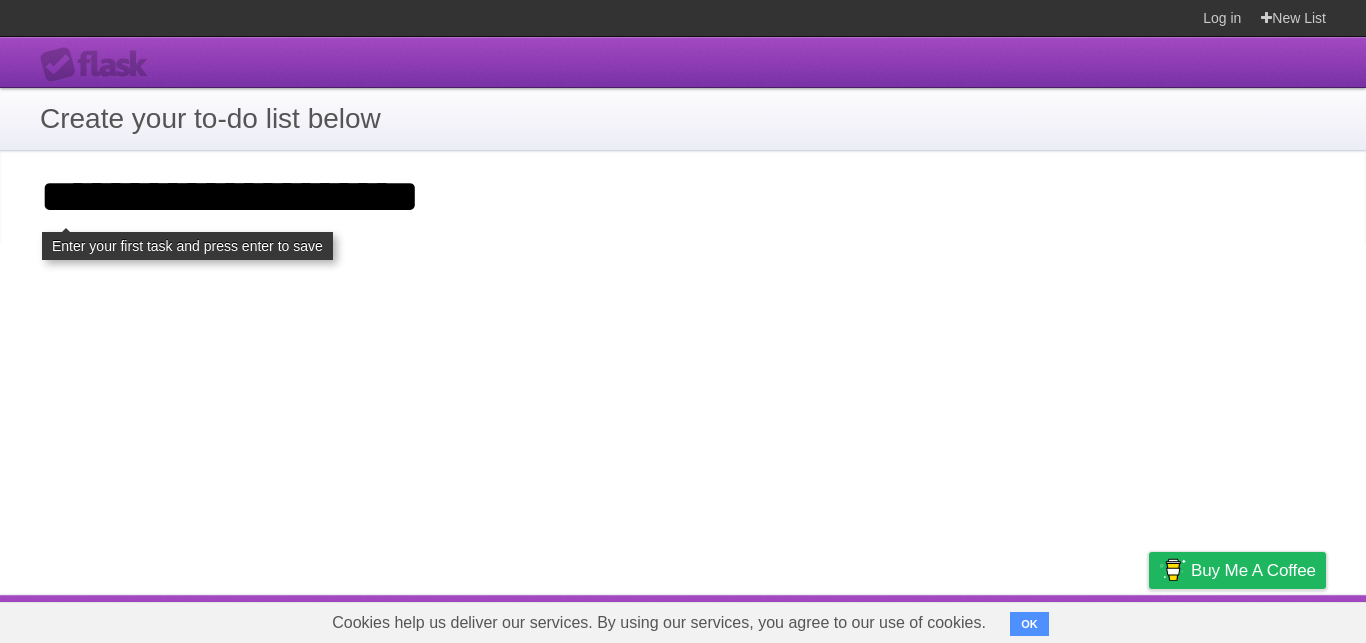 type on "**********" 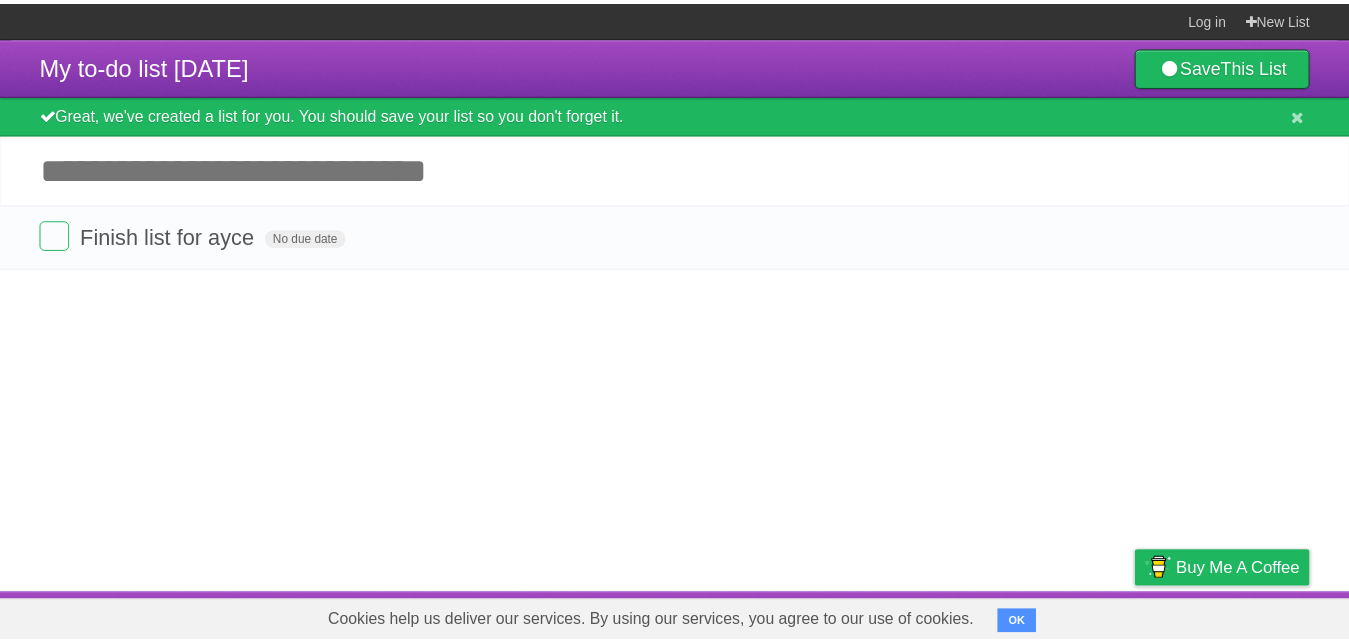 scroll, scrollTop: 0, scrollLeft: 0, axis: both 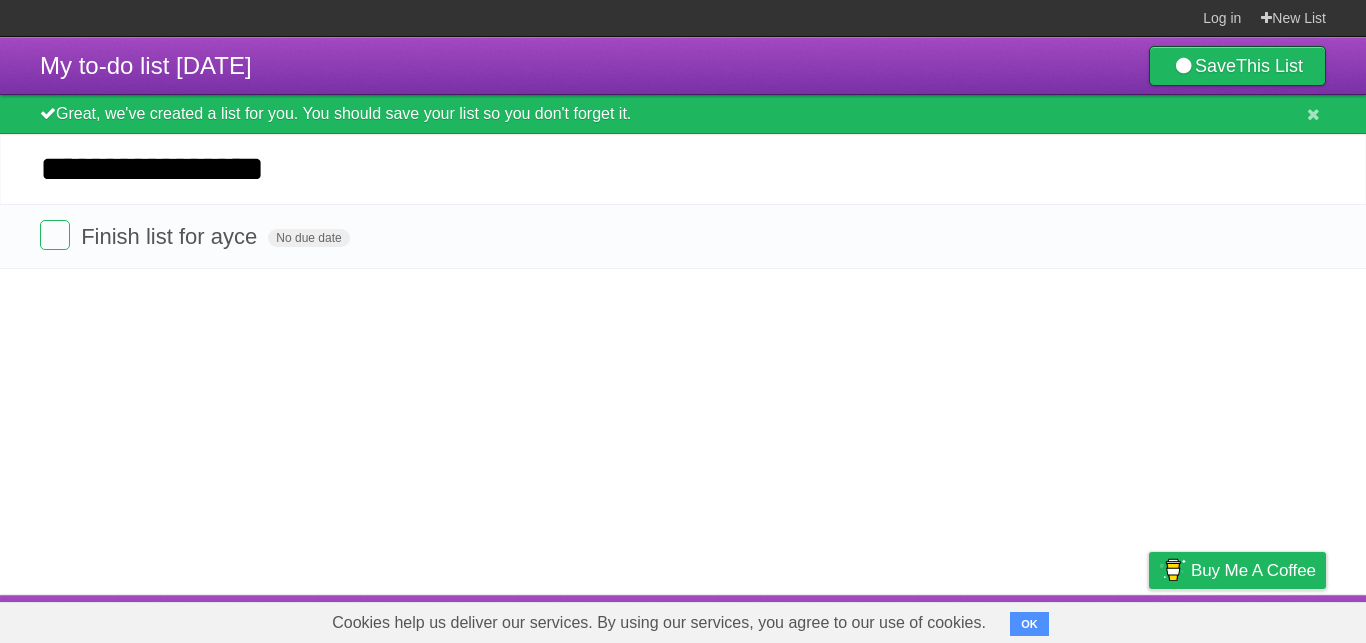 type on "**********" 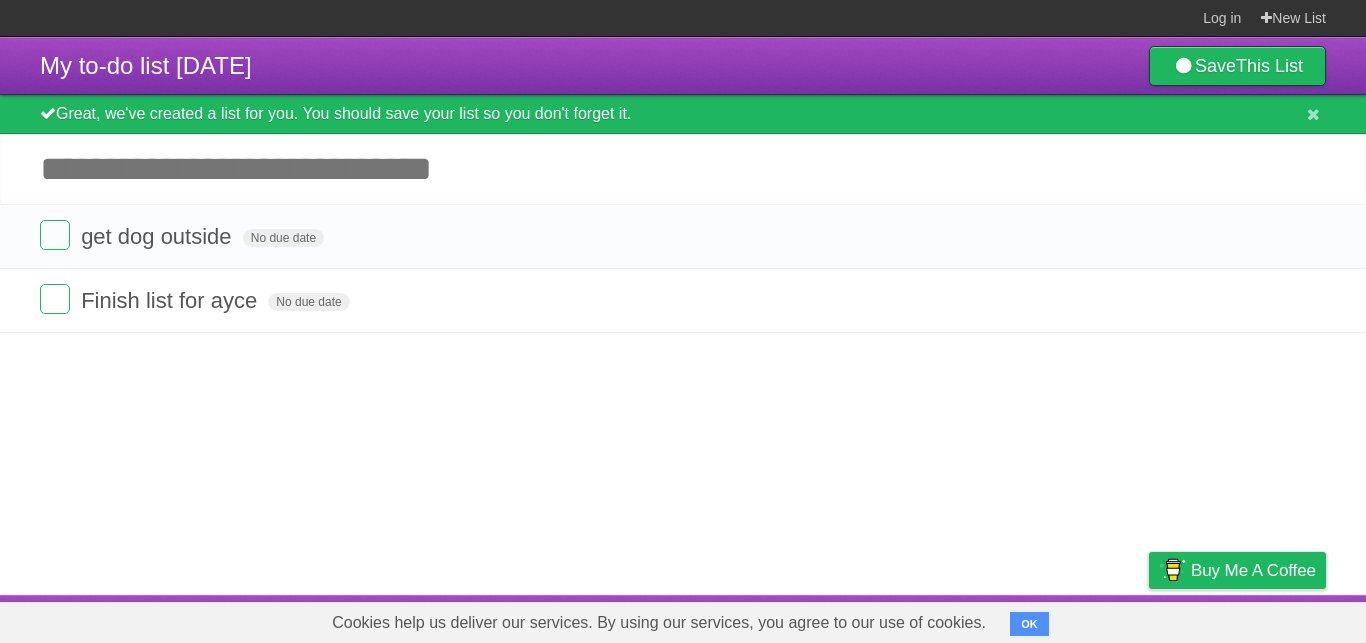 click on "Add another task" at bounding box center [683, 169] 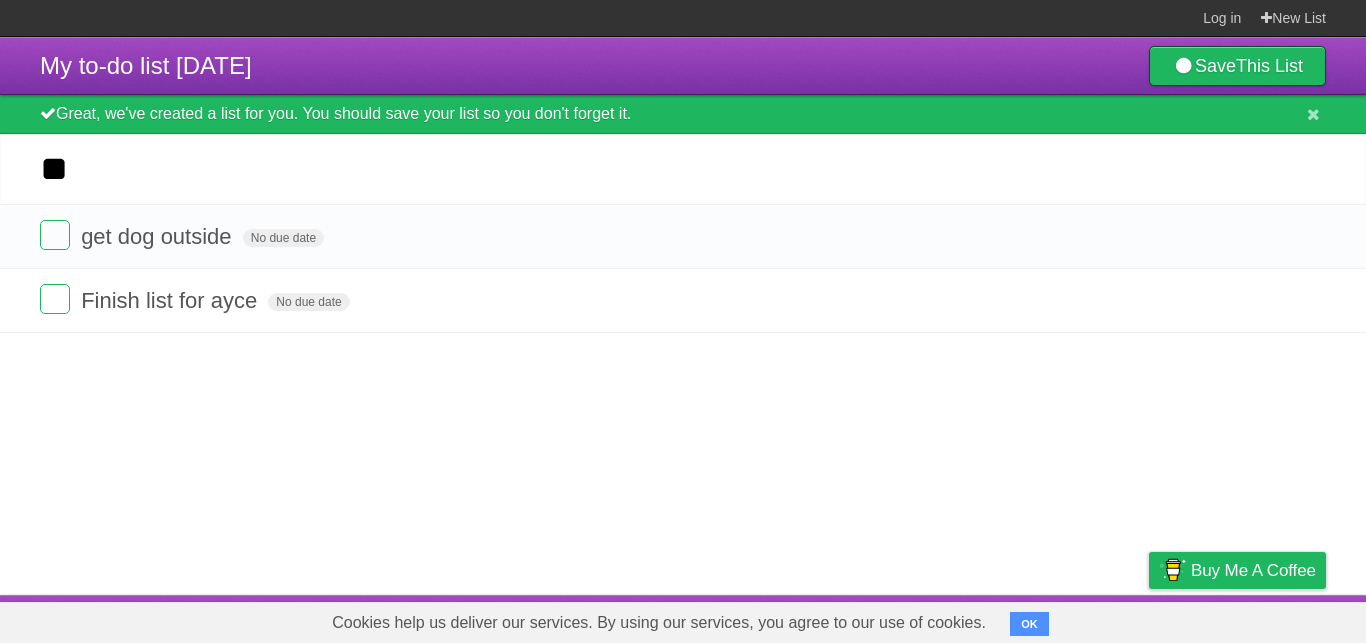 type on "*" 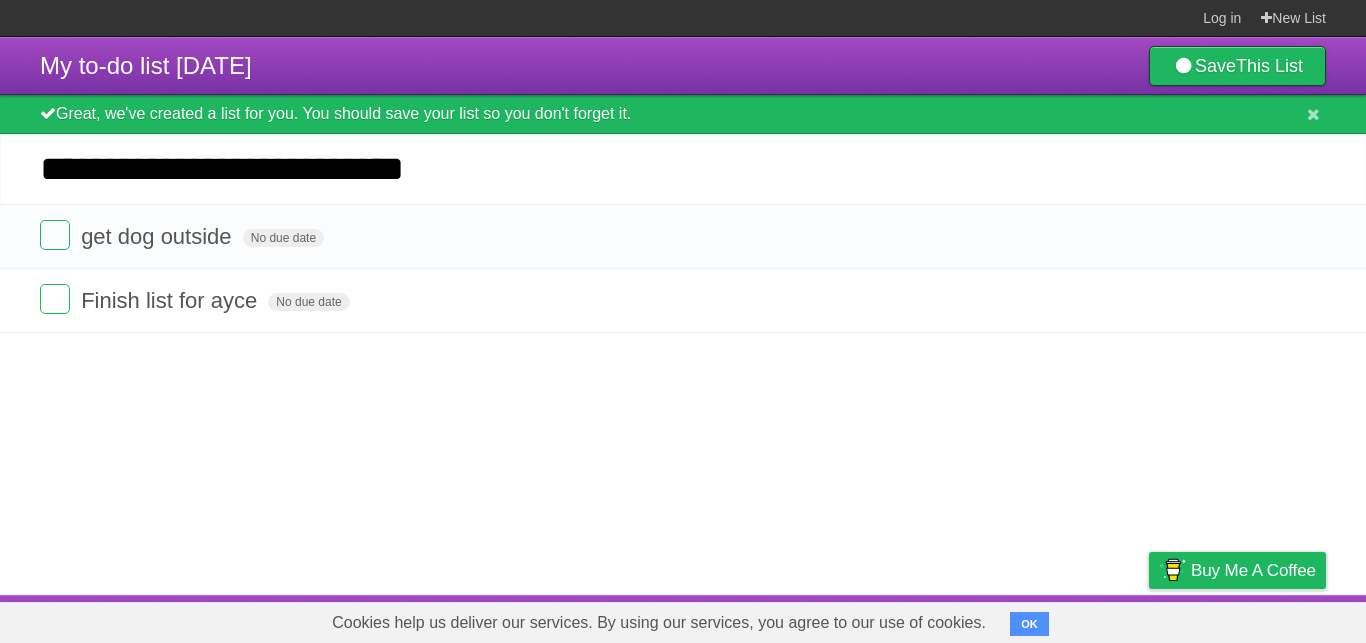 type on "**********" 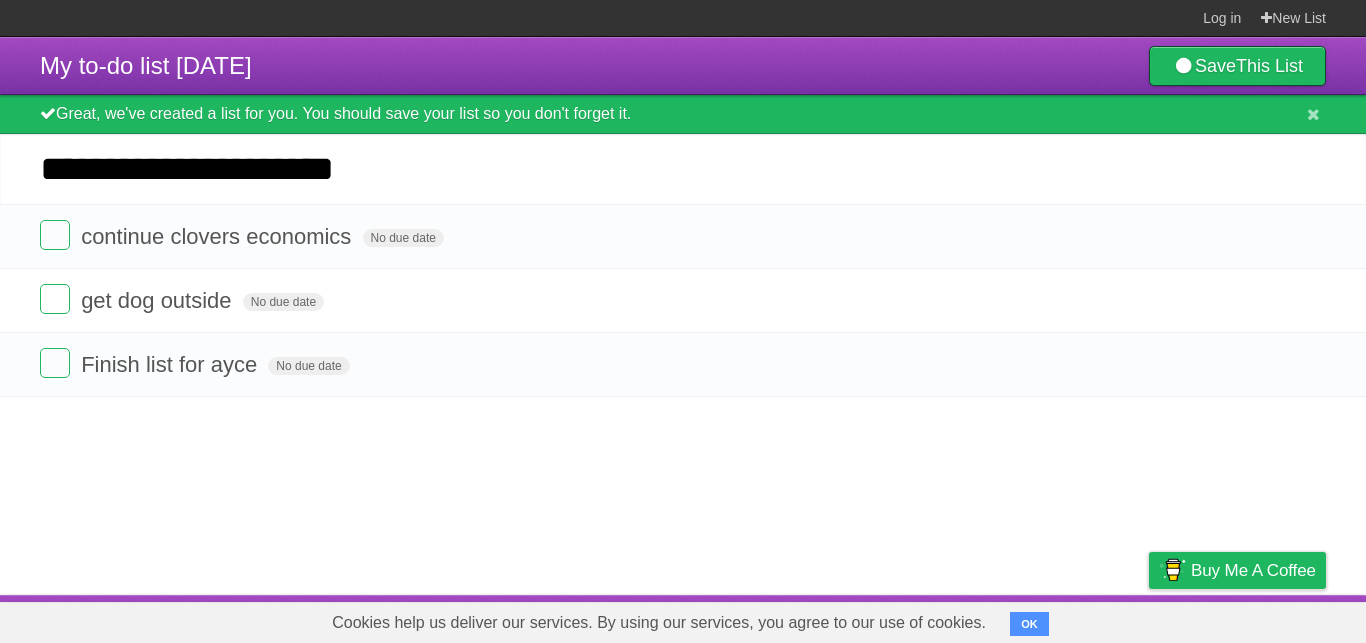 type on "**********" 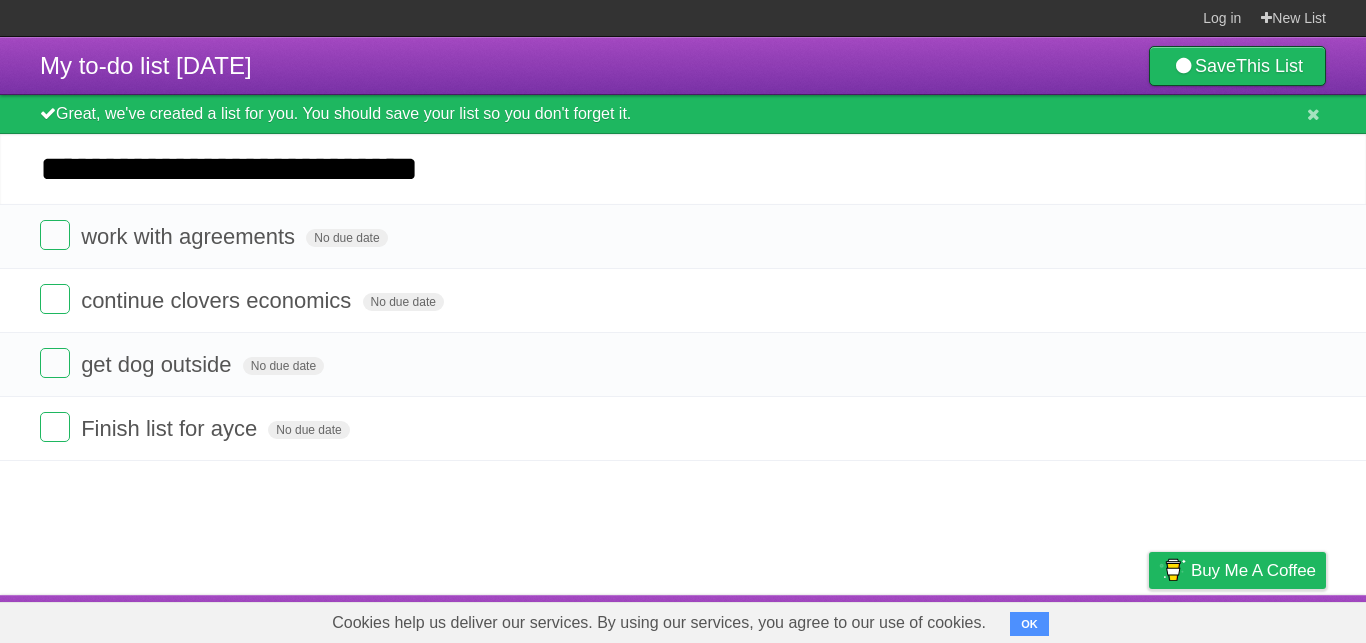 type on "**********" 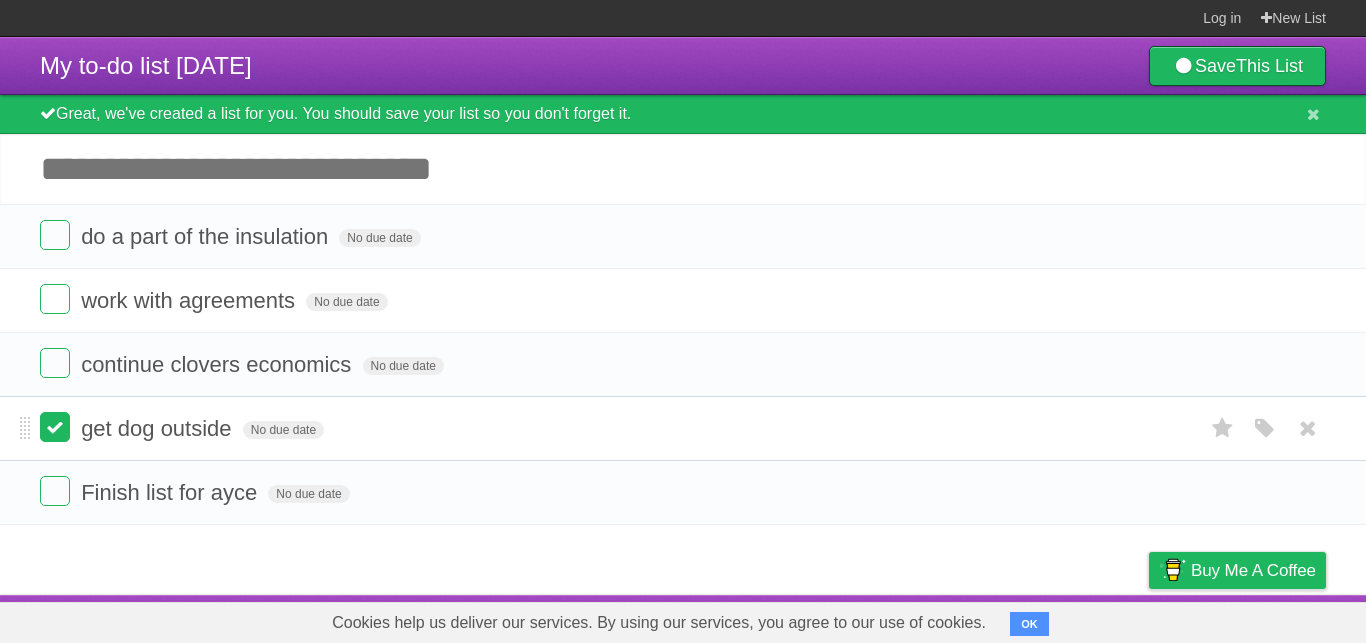 click at bounding box center [55, 427] 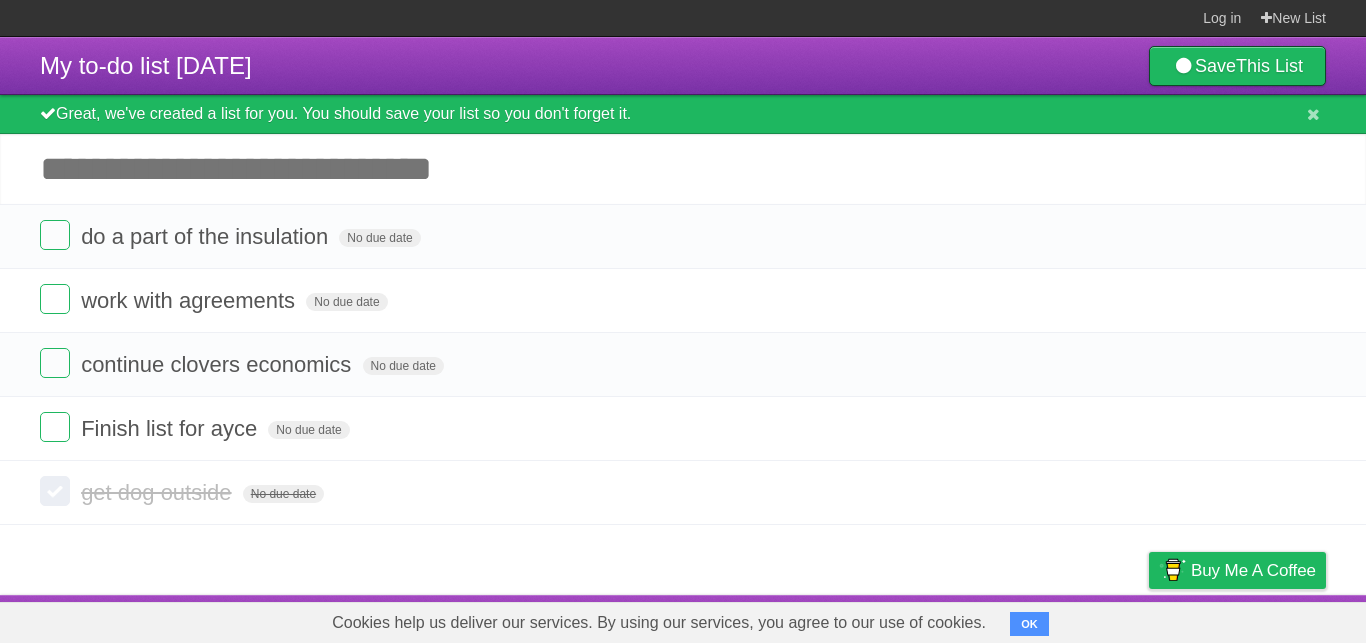 click on "Add another task" at bounding box center (683, 169) 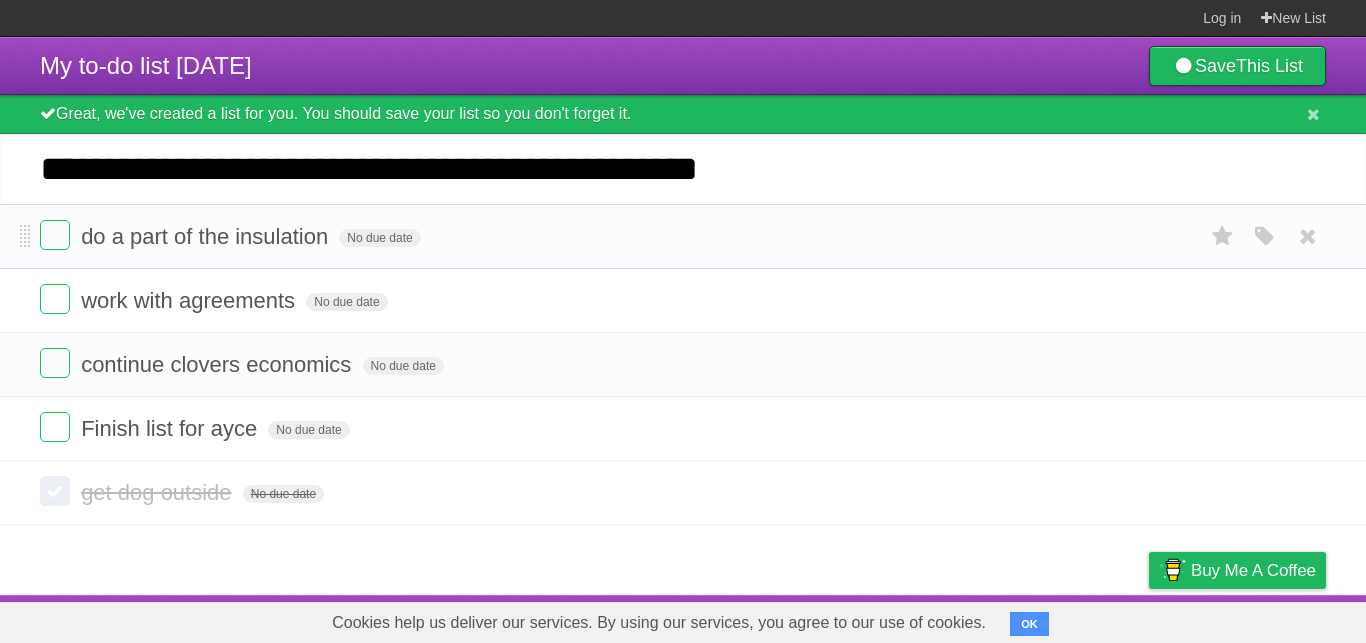 type on "**********" 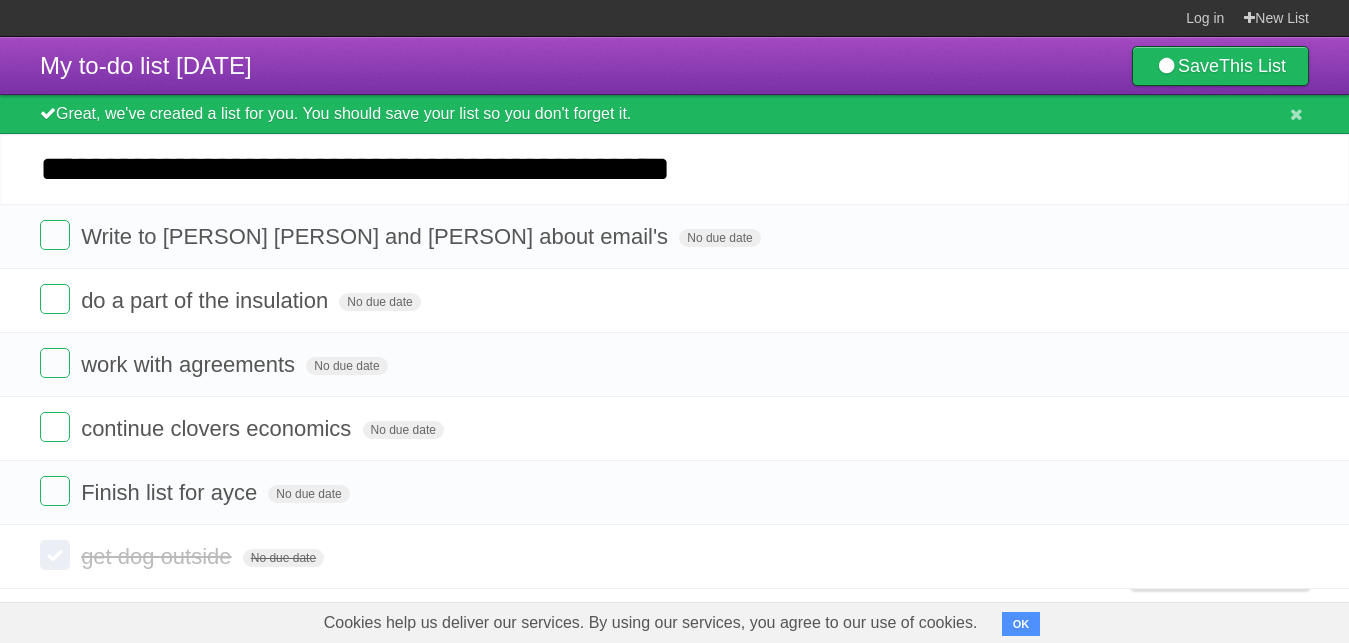 type on "**********" 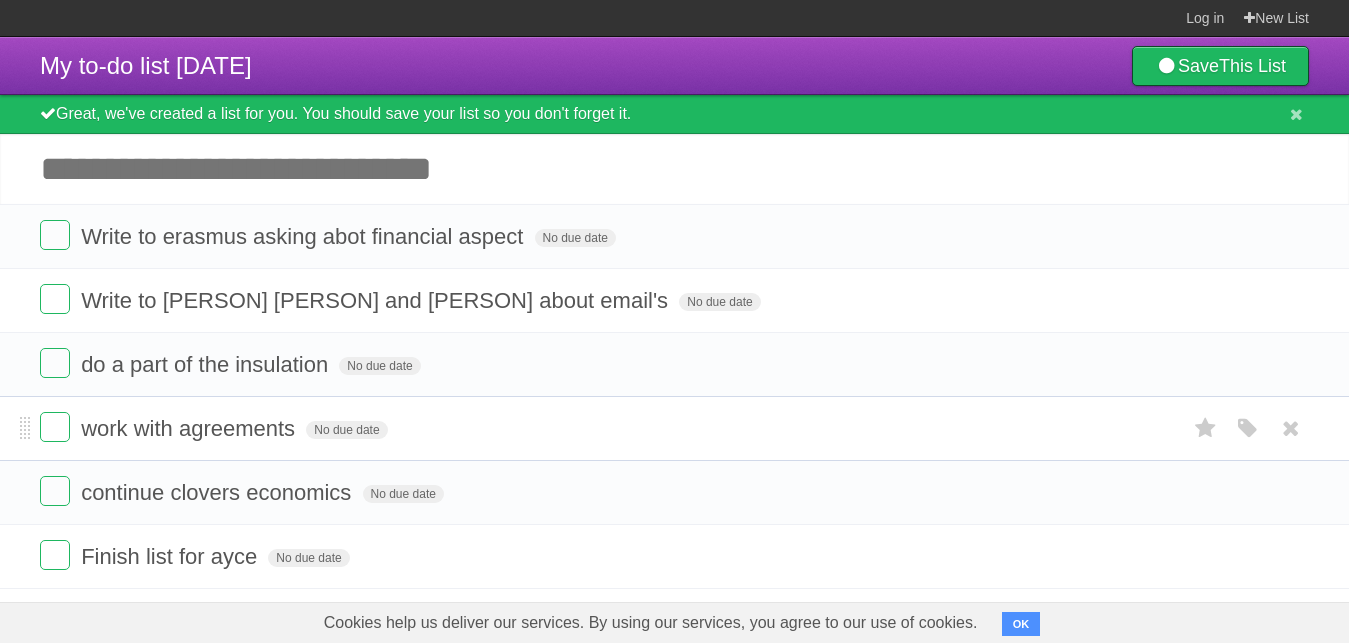 click on "work with agreements
No due date
White
Red
Blue
Green
Purple
Orange" at bounding box center [674, 428] 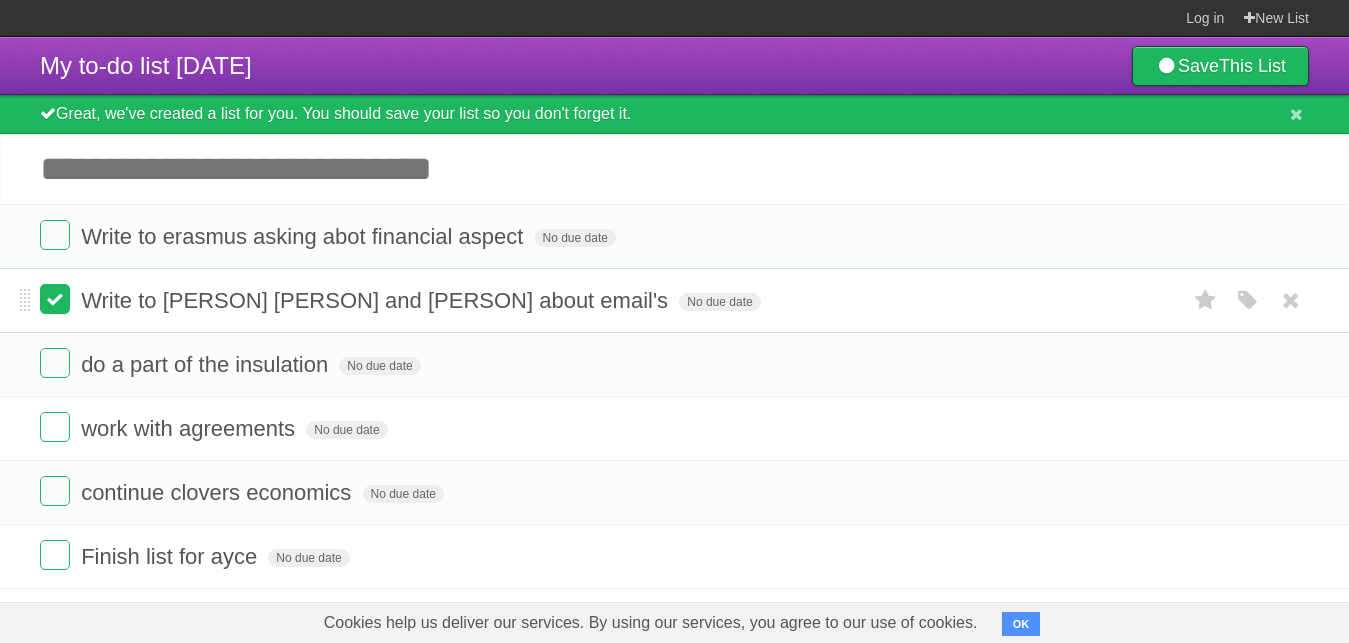click at bounding box center [55, 299] 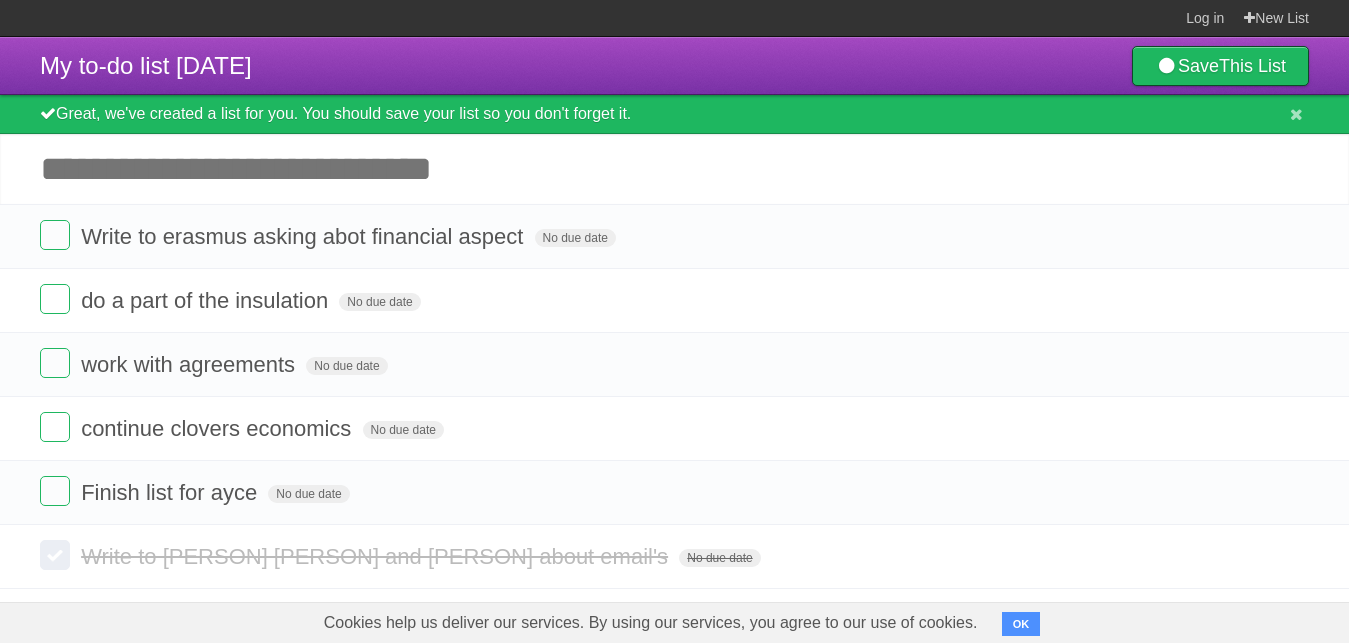click on "Add another task" at bounding box center (674, 169) 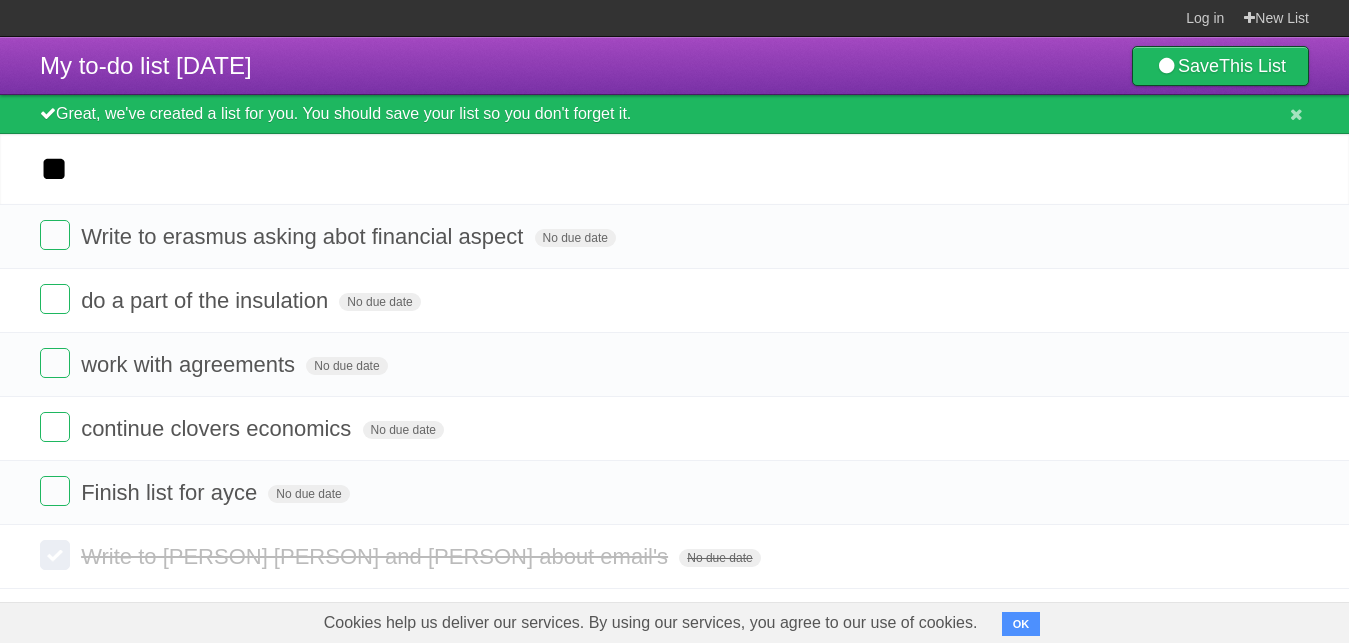 type on "*" 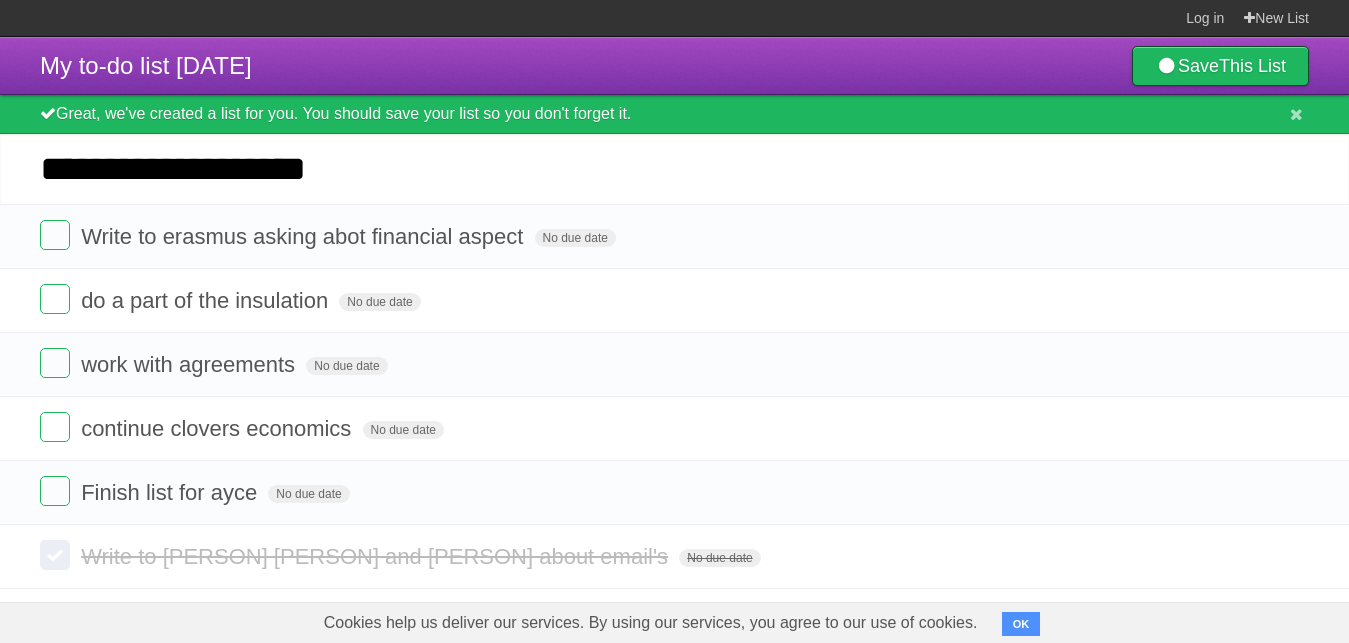 type on "**********" 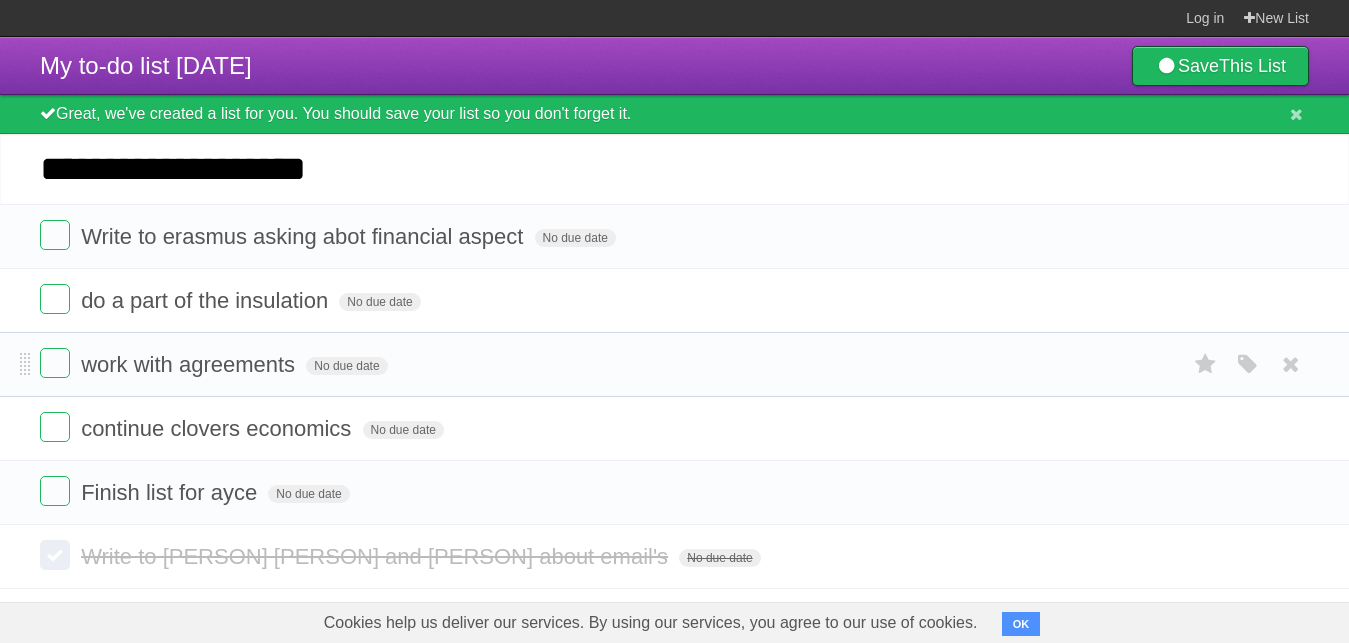 scroll, scrollTop: 79, scrollLeft: 0, axis: vertical 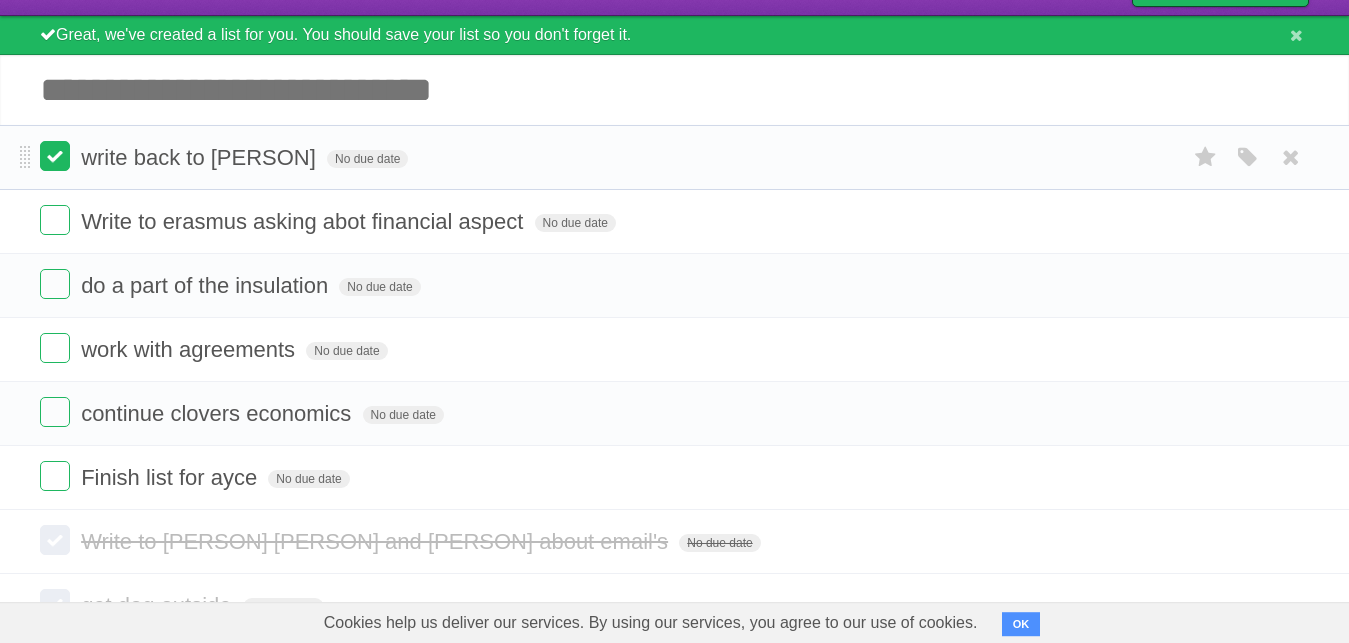 click at bounding box center [55, 156] 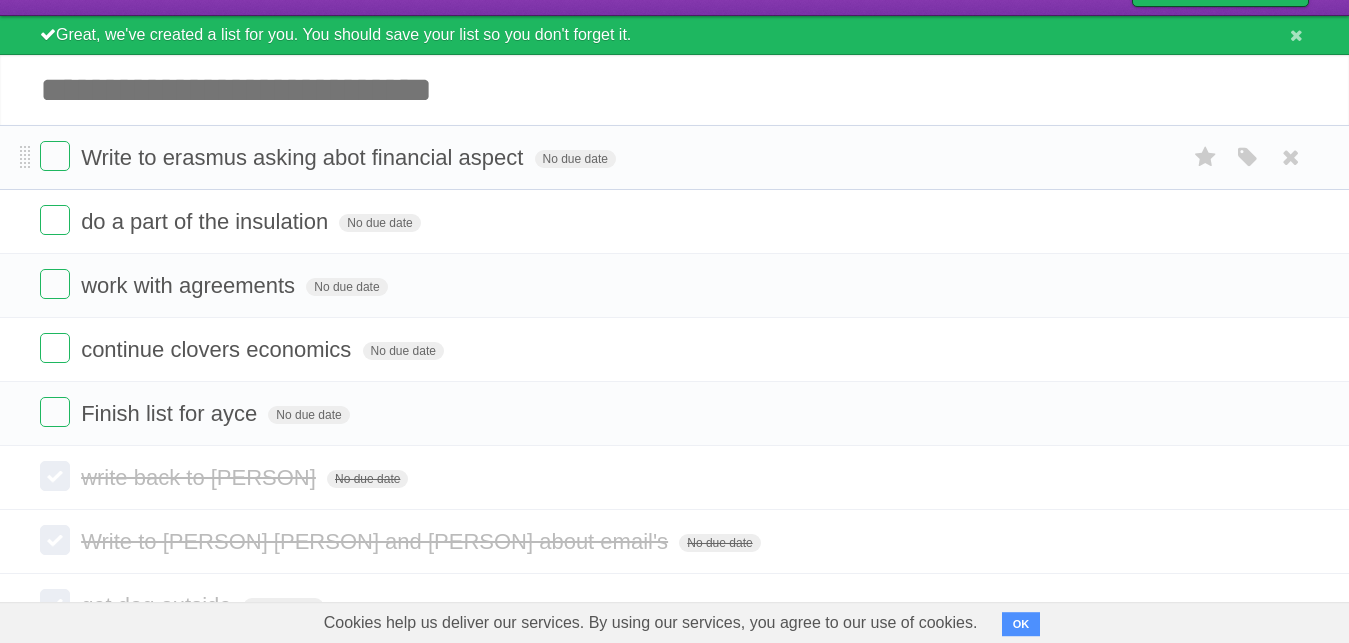 click on "Write to [PERSON] asking abot financial aspect
No due date
White
Red
Blue
Green
Purple
Orange" at bounding box center [674, 157] 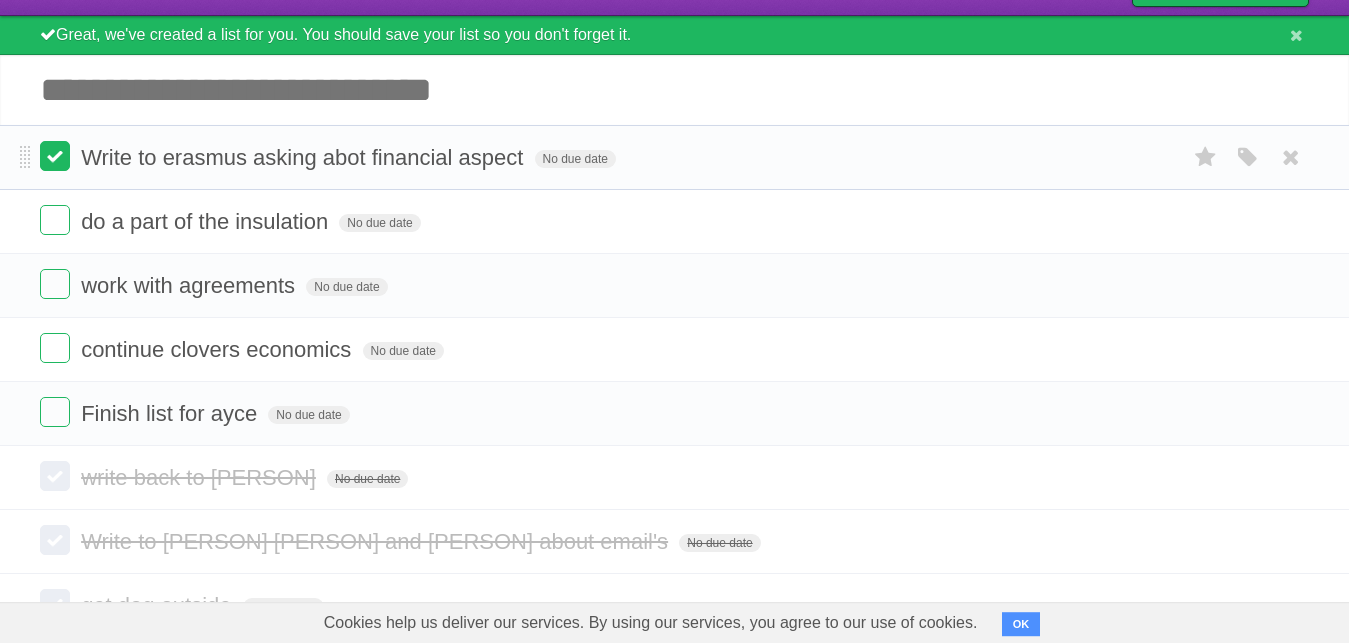drag, startPoint x: 50, startPoint y: 136, endPoint x: 50, endPoint y: 148, distance: 12 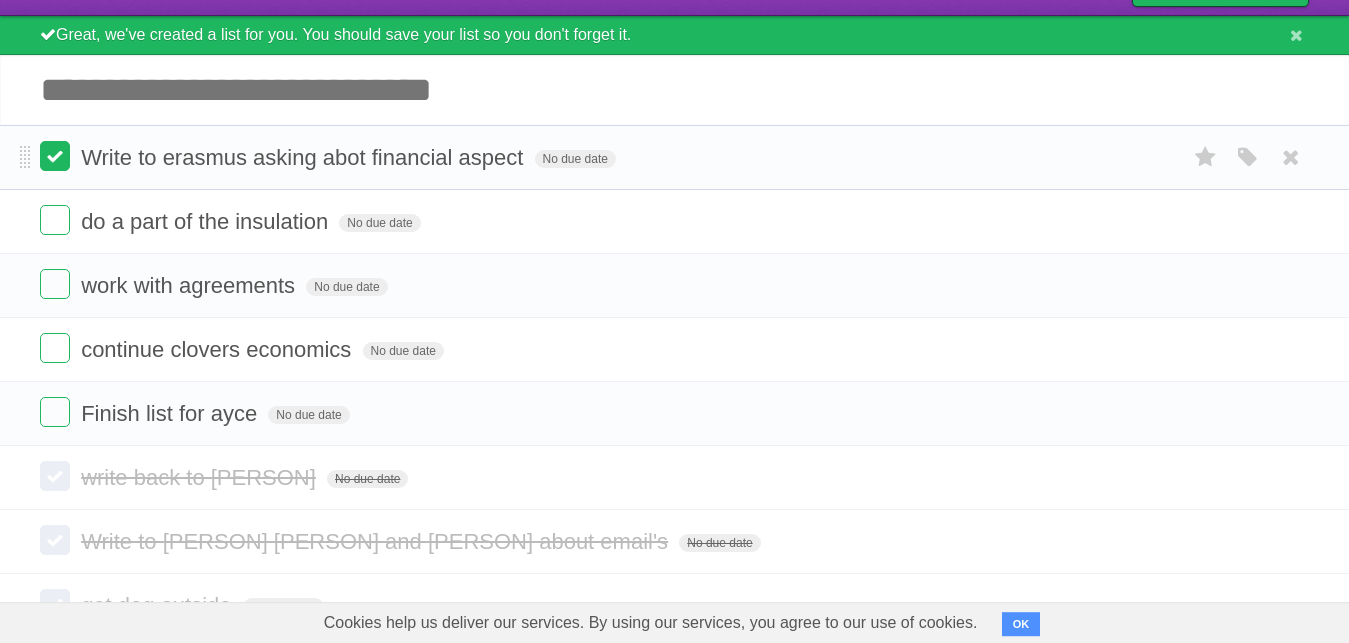 click at bounding box center [55, 156] 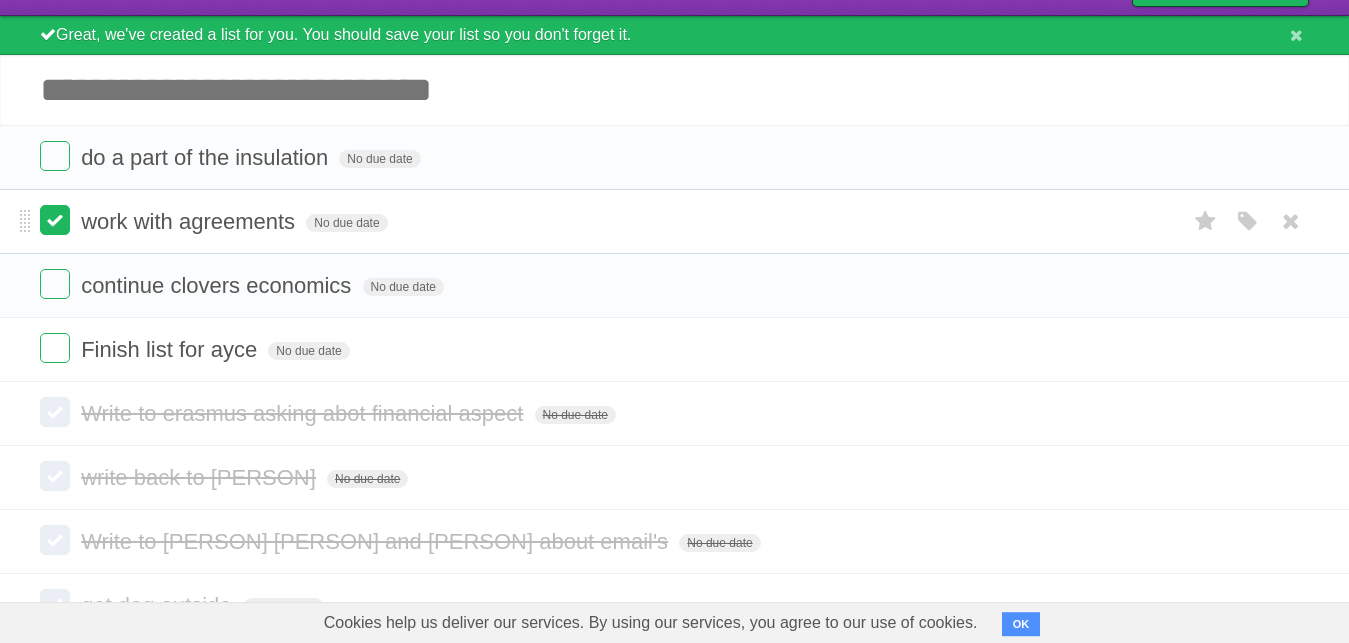 click at bounding box center (55, 220) 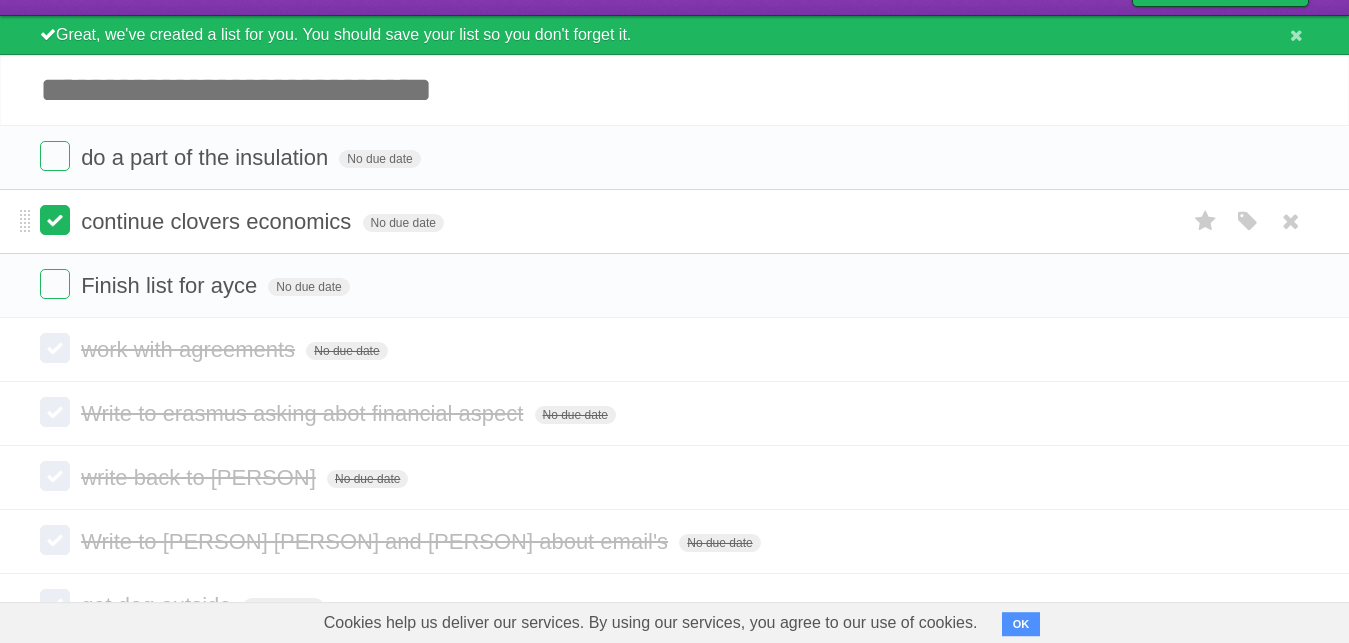 click at bounding box center [55, 220] 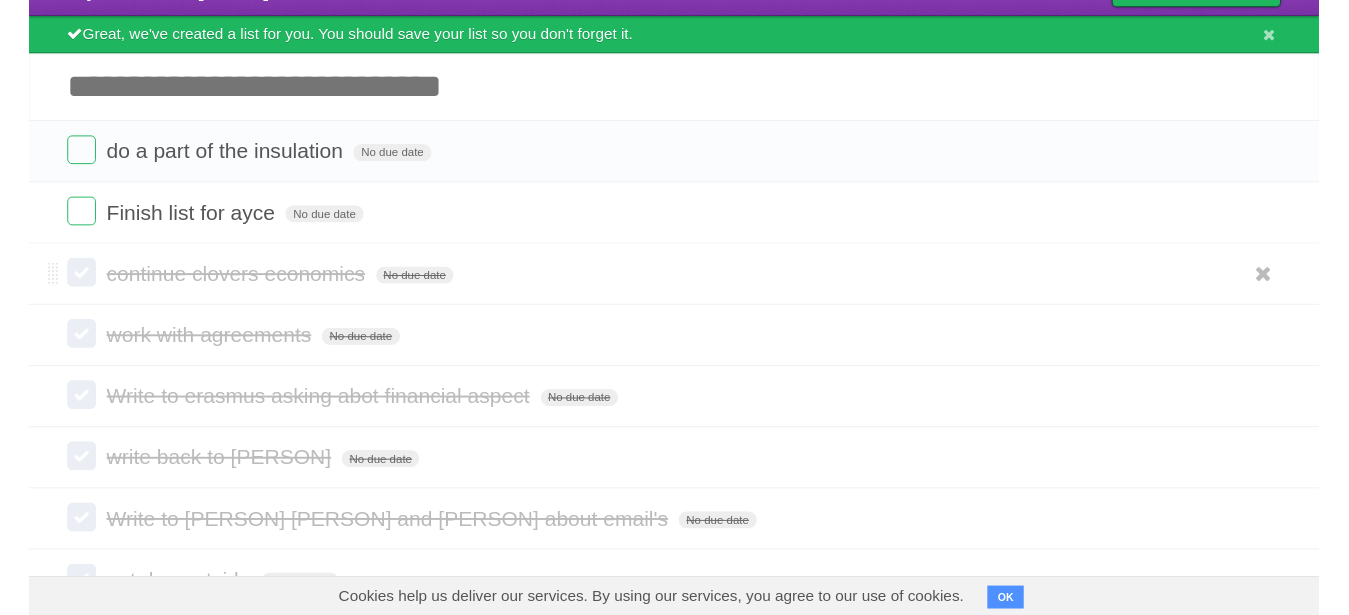 scroll, scrollTop: 0, scrollLeft: 0, axis: both 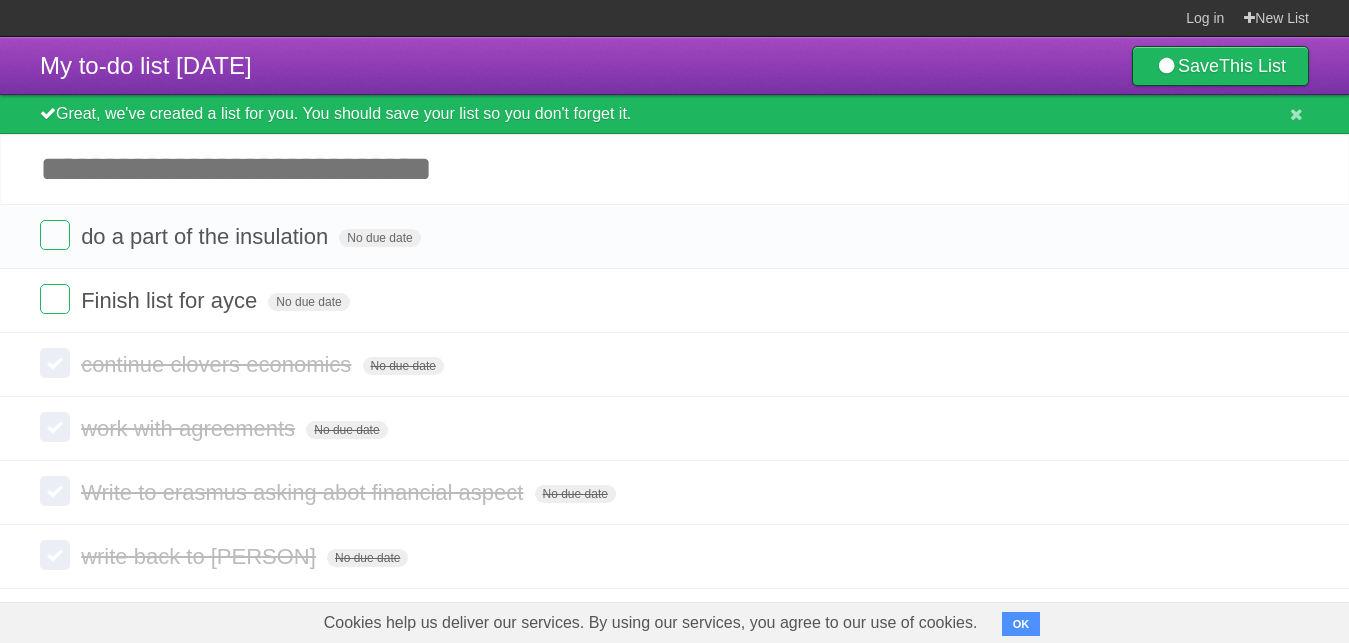 click on "Add another task" at bounding box center [674, 169] 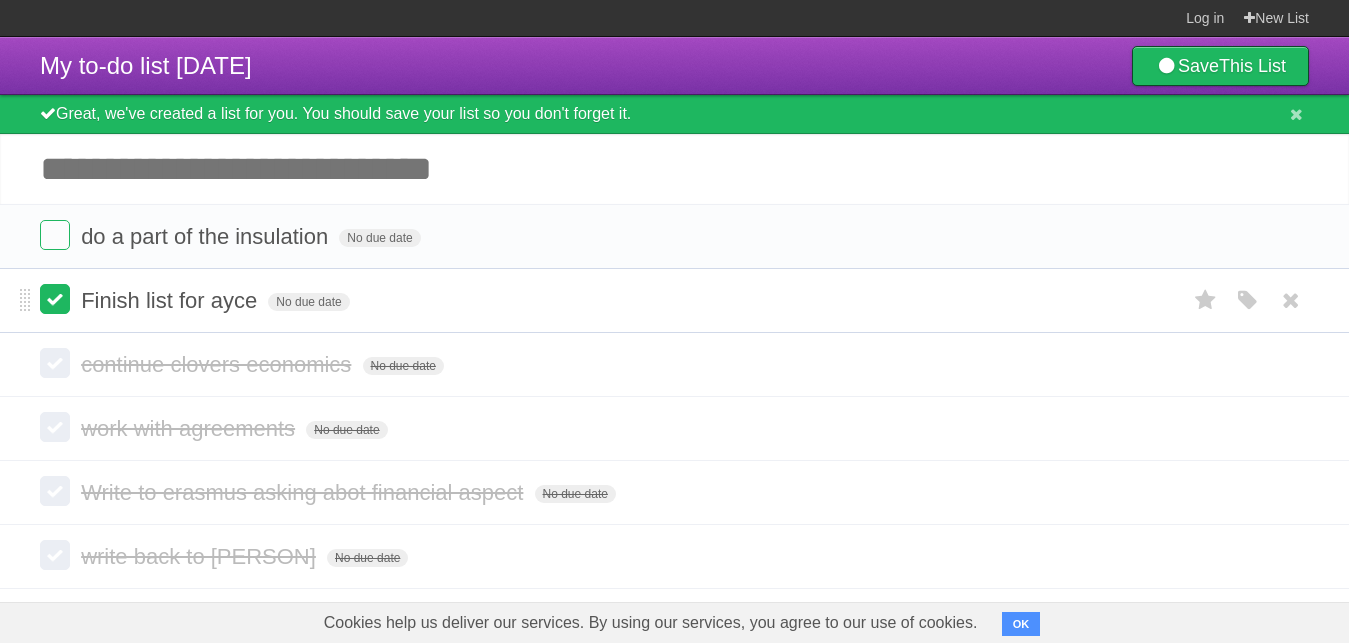 click at bounding box center (55, 299) 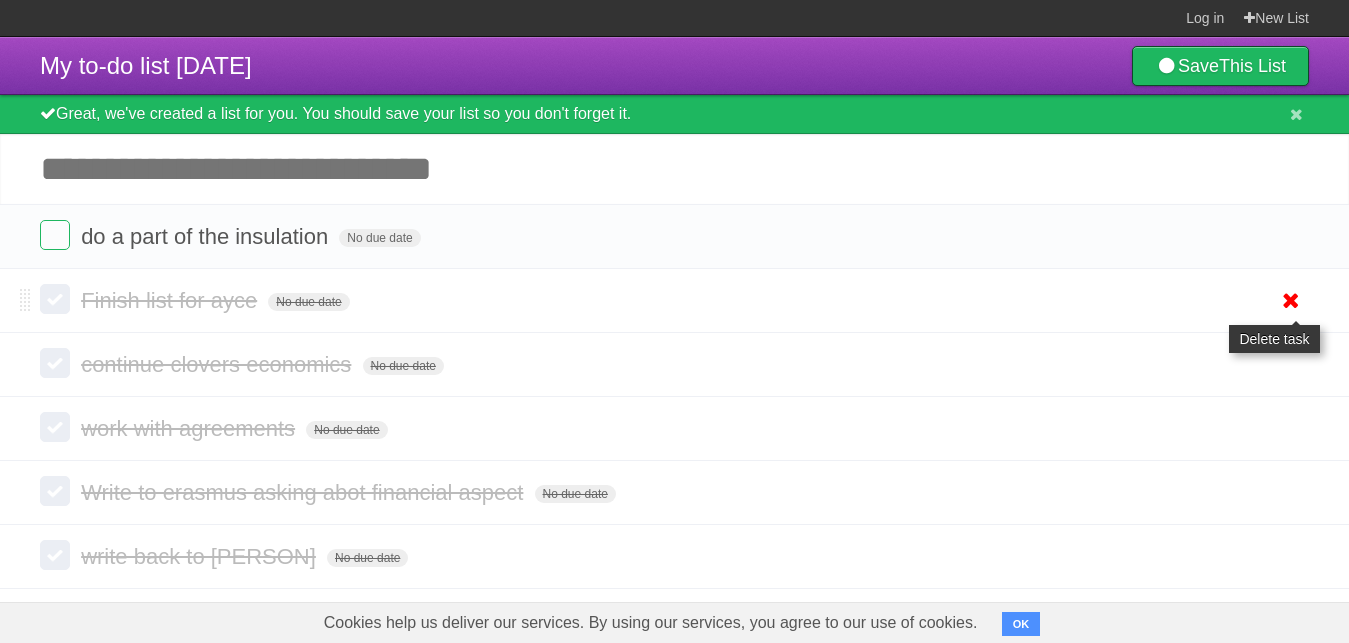 click at bounding box center [1291, 300] 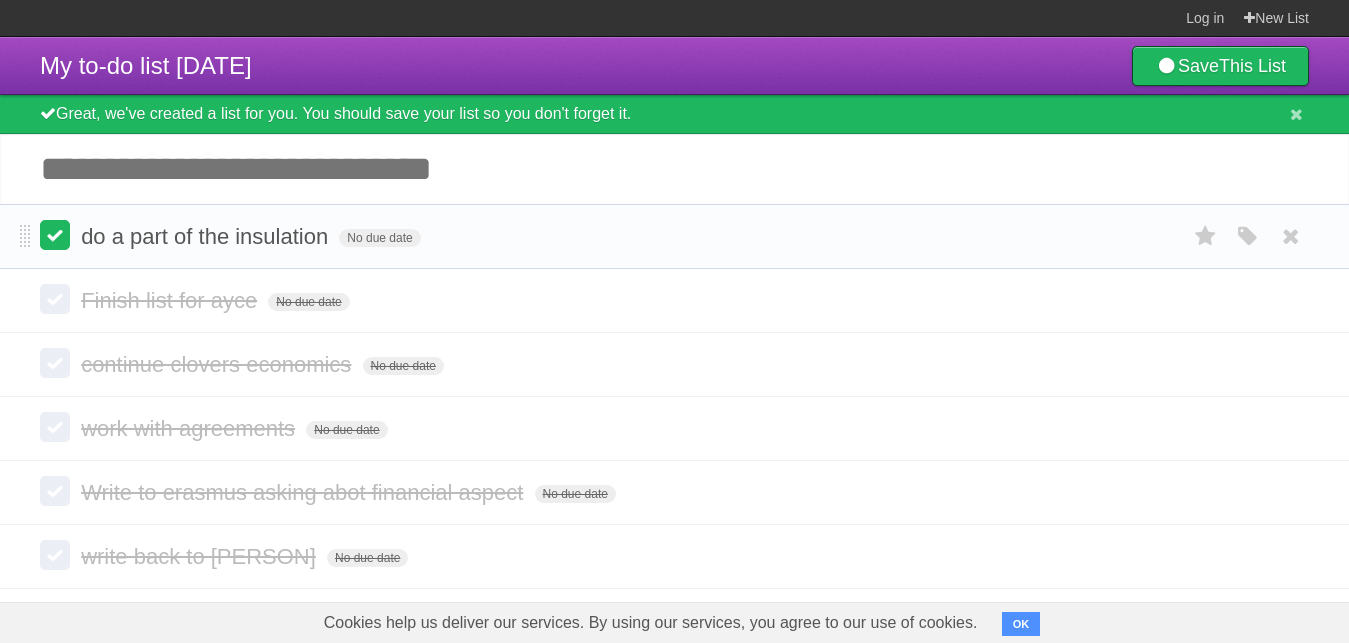 click at bounding box center (55, 235) 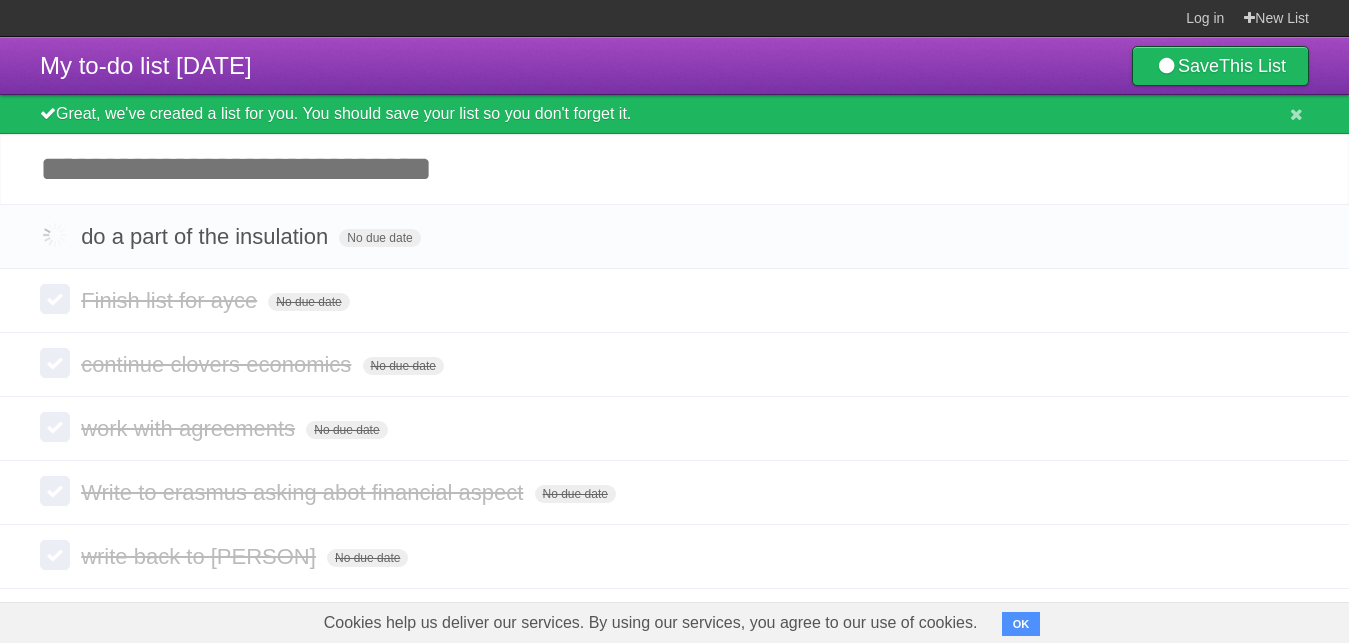 click on "Add another task" at bounding box center (674, 169) 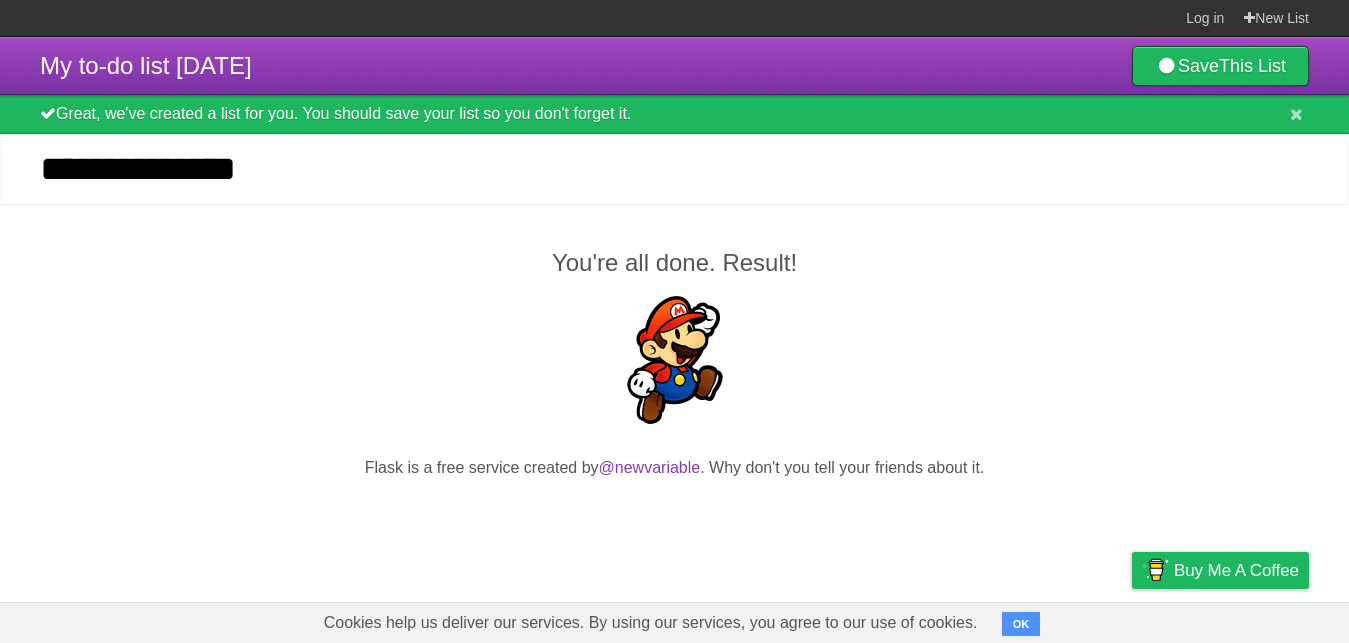 type on "**********" 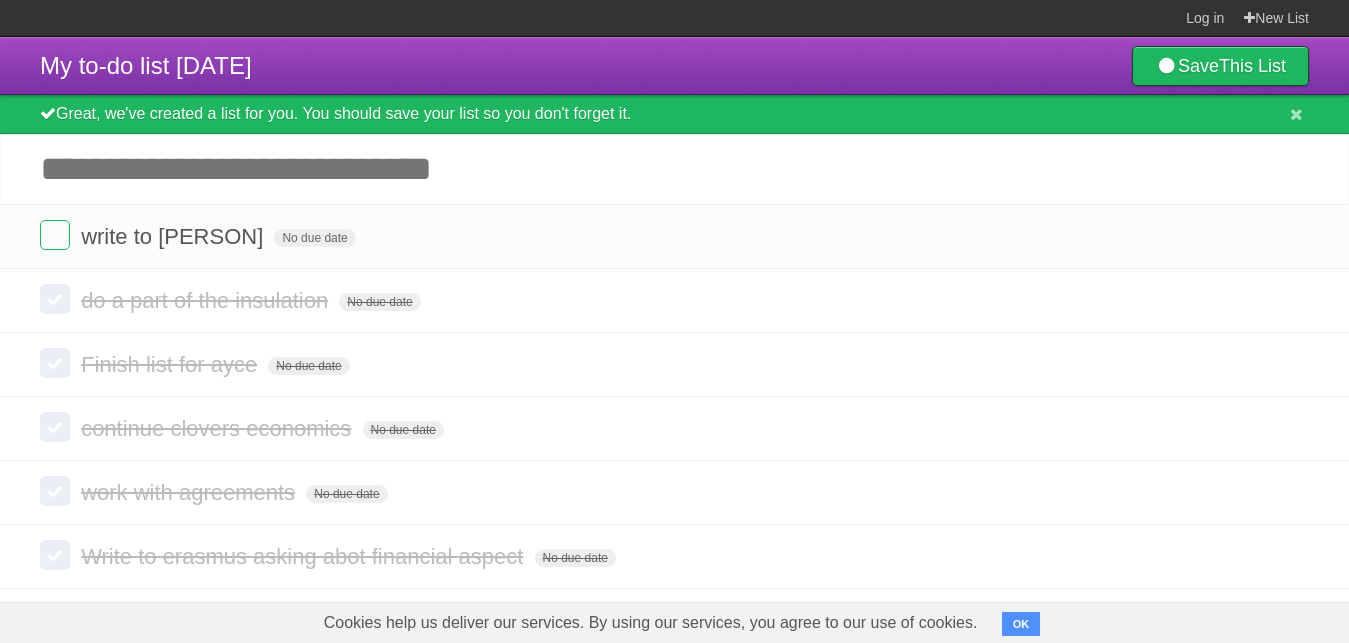 click on "Add another task" at bounding box center (674, 169) 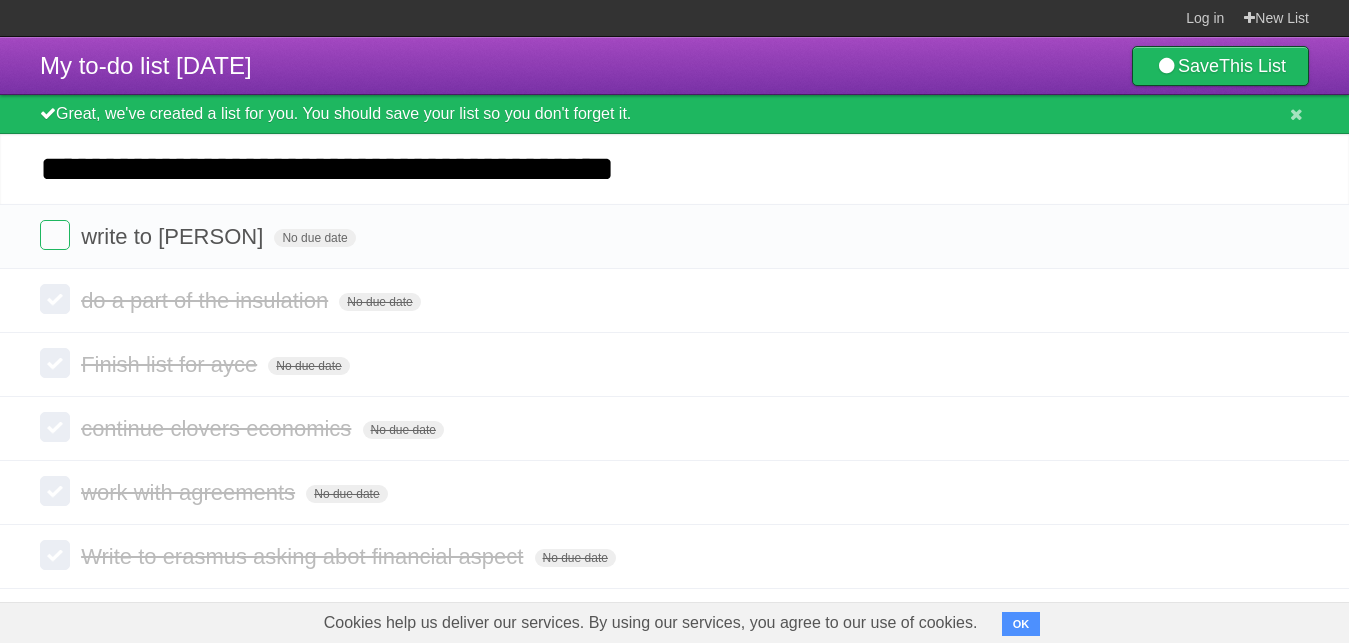 type on "**********" 